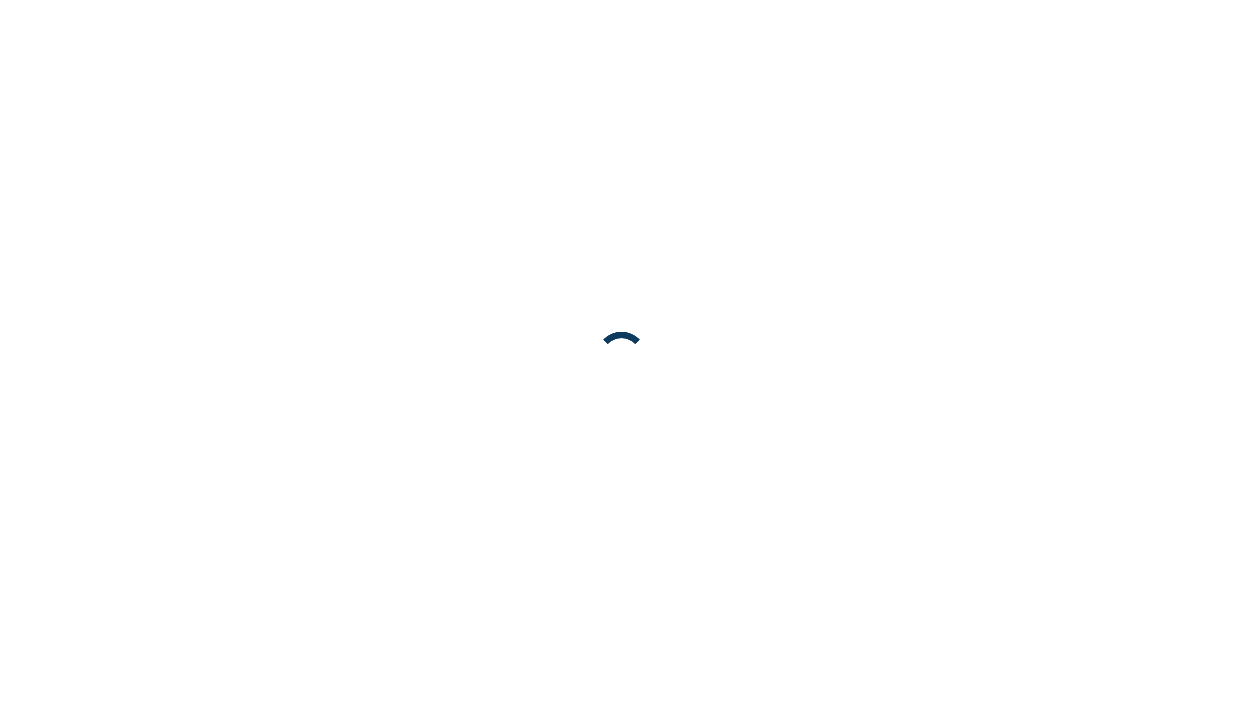 scroll, scrollTop: 0, scrollLeft: 0, axis: both 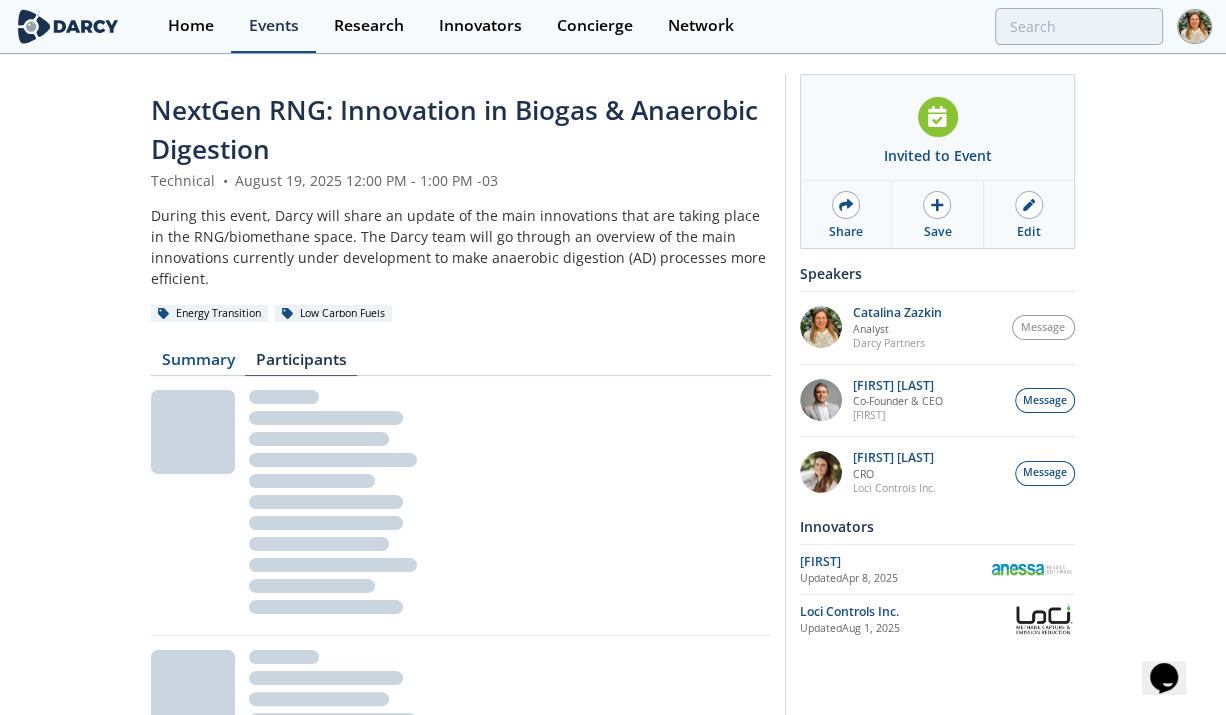 click on "Events" at bounding box center (273, 26) 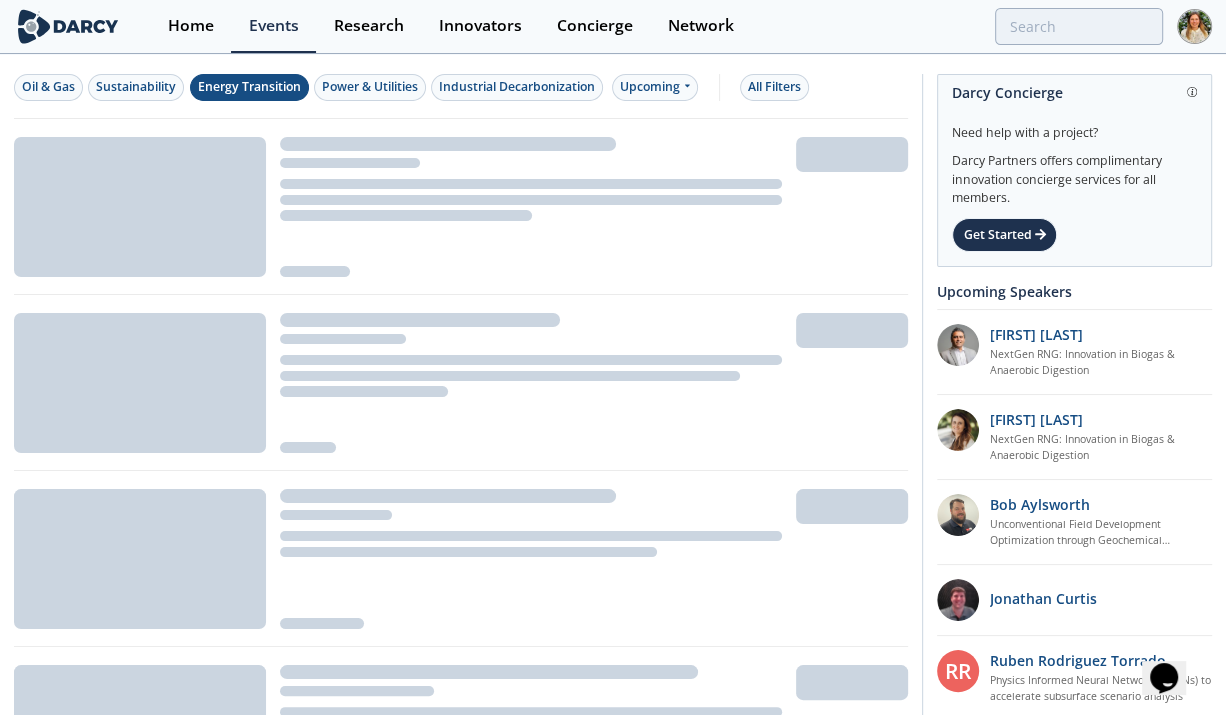 click on "Energy Transition" at bounding box center (249, 87) 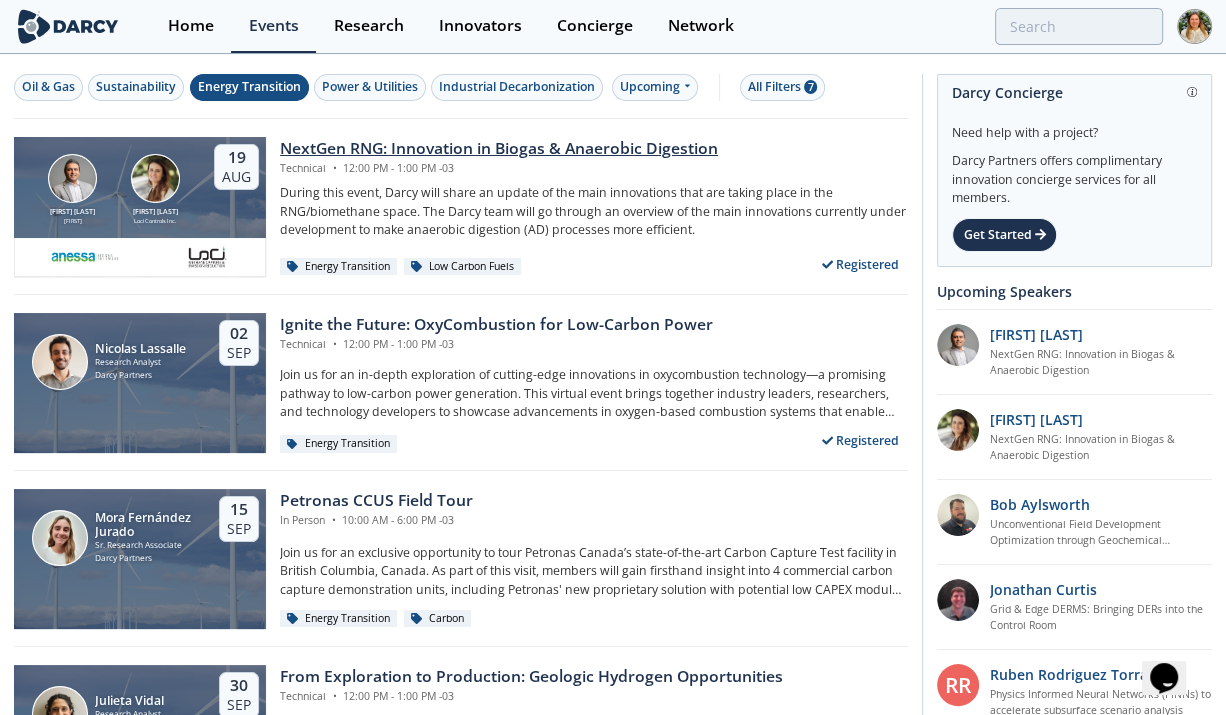 click on "NextGen RNG: Innovation in Biogas & Anaerobic Digestion" at bounding box center (499, 149) 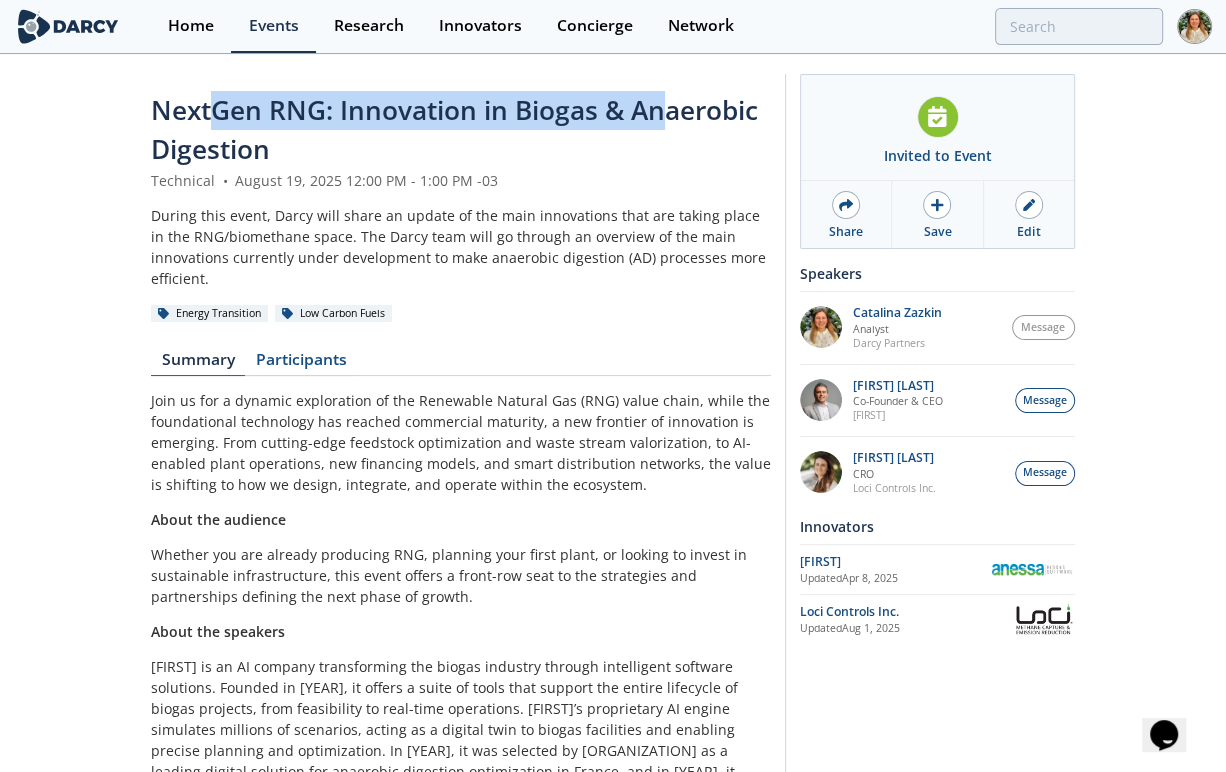 drag, startPoint x: 256, startPoint y: 102, endPoint x: 664, endPoint y: 98, distance: 408.0196 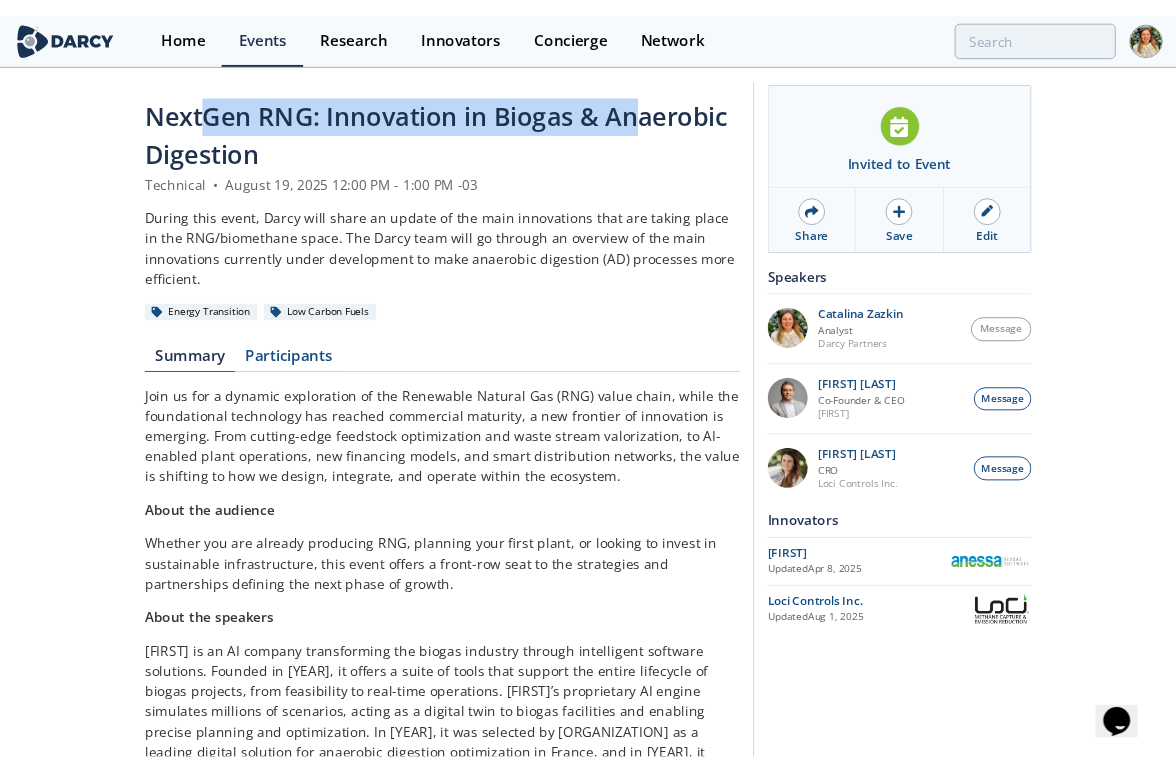 scroll, scrollTop: 0, scrollLeft: 0, axis: both 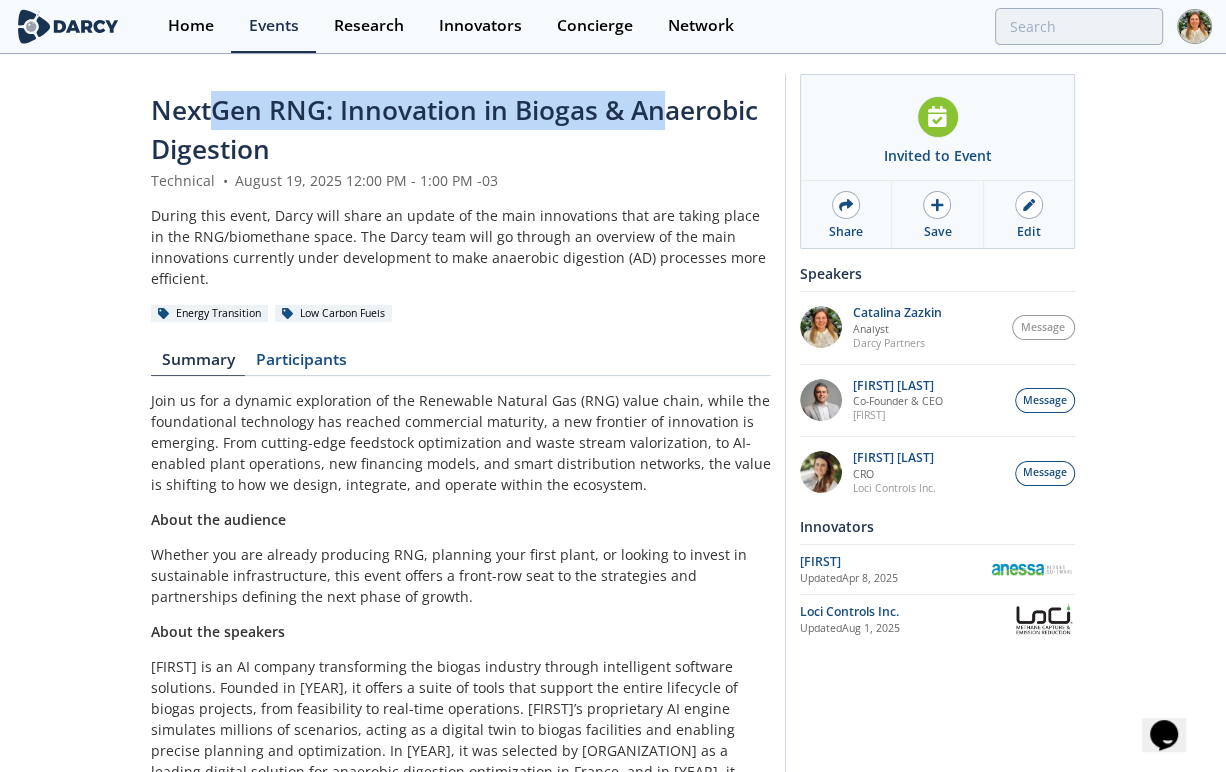 click on "NextGen RNG: Innovation in Biogas & Anaerobic Digestion" at bounding box center (454, 129) 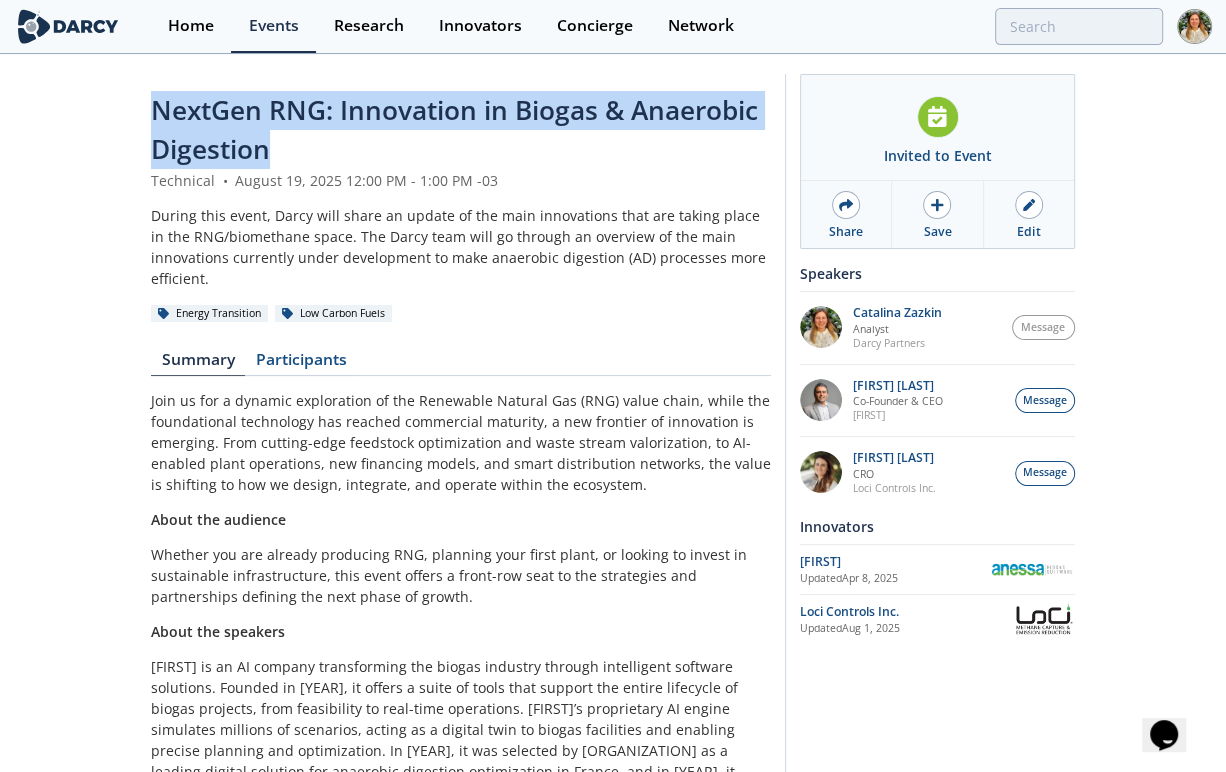 drag, startPoint x: 196, startPoint y: 110, endPoint x: 283, endPoint y: 150, distance: 95.7549 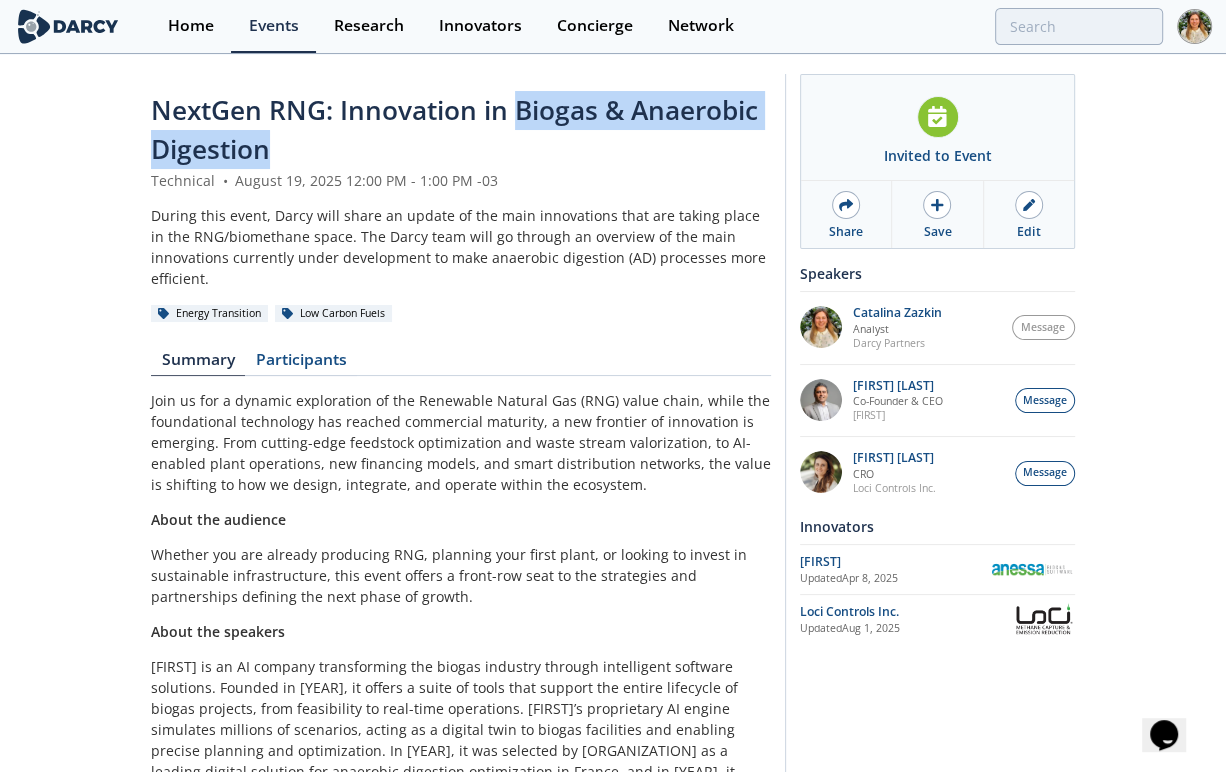 drag, startPoint x: 519, startPoint y: 116, endPoint x: 645, endPoint y: 167, distance: 135.93013 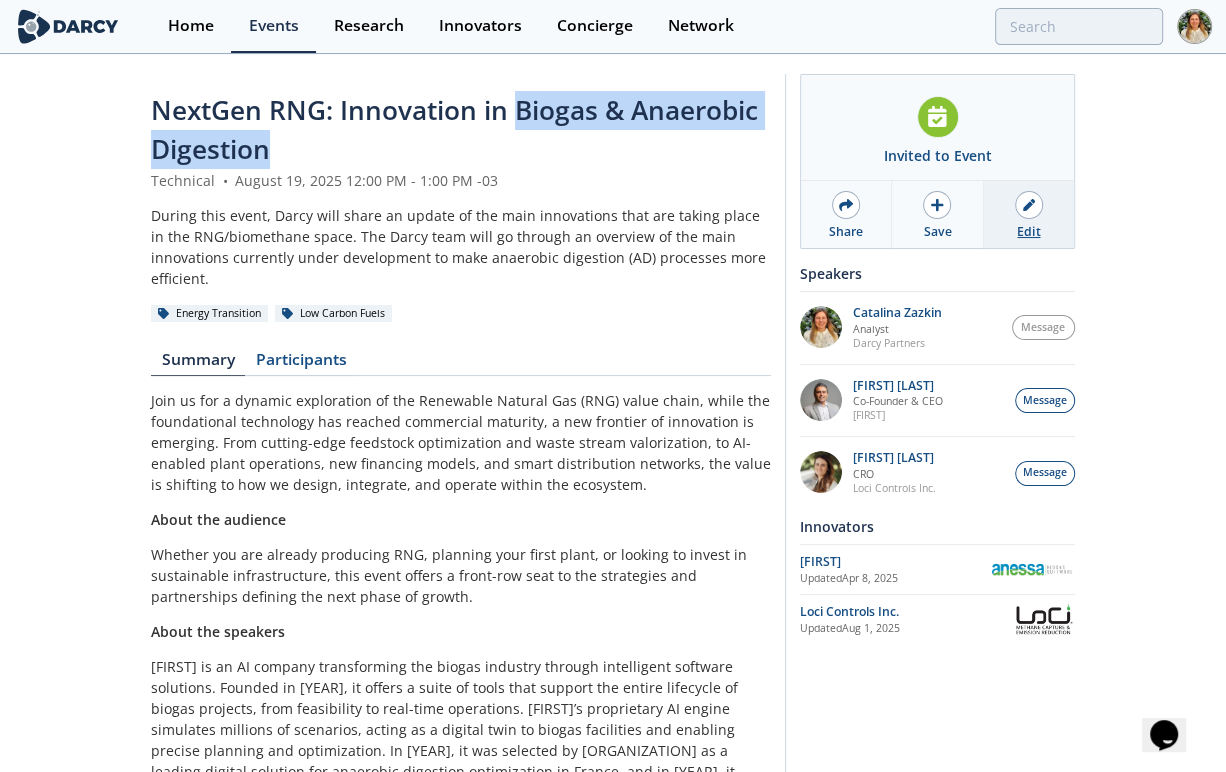 click on "Edit" at bounding box center [1028, 232] 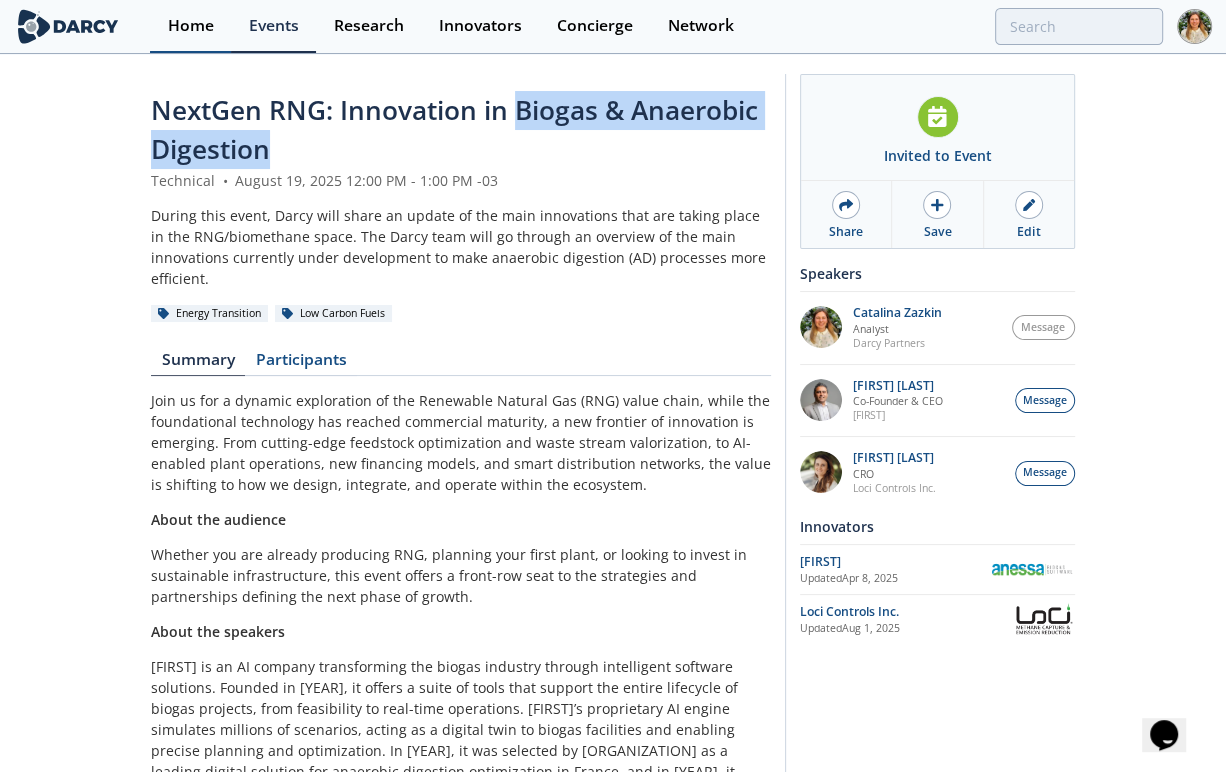 click on "Home" at bounding box center (191, 26) 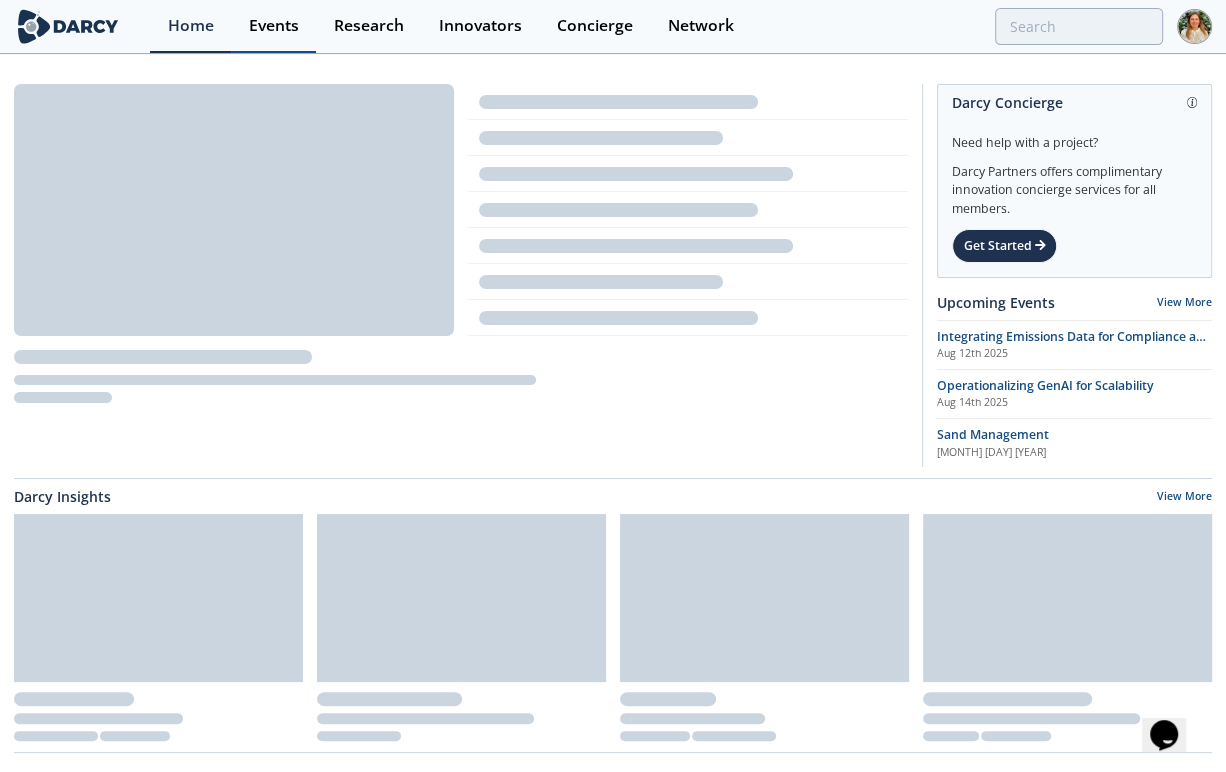 click on "Events" at bounding box center [274, 26] 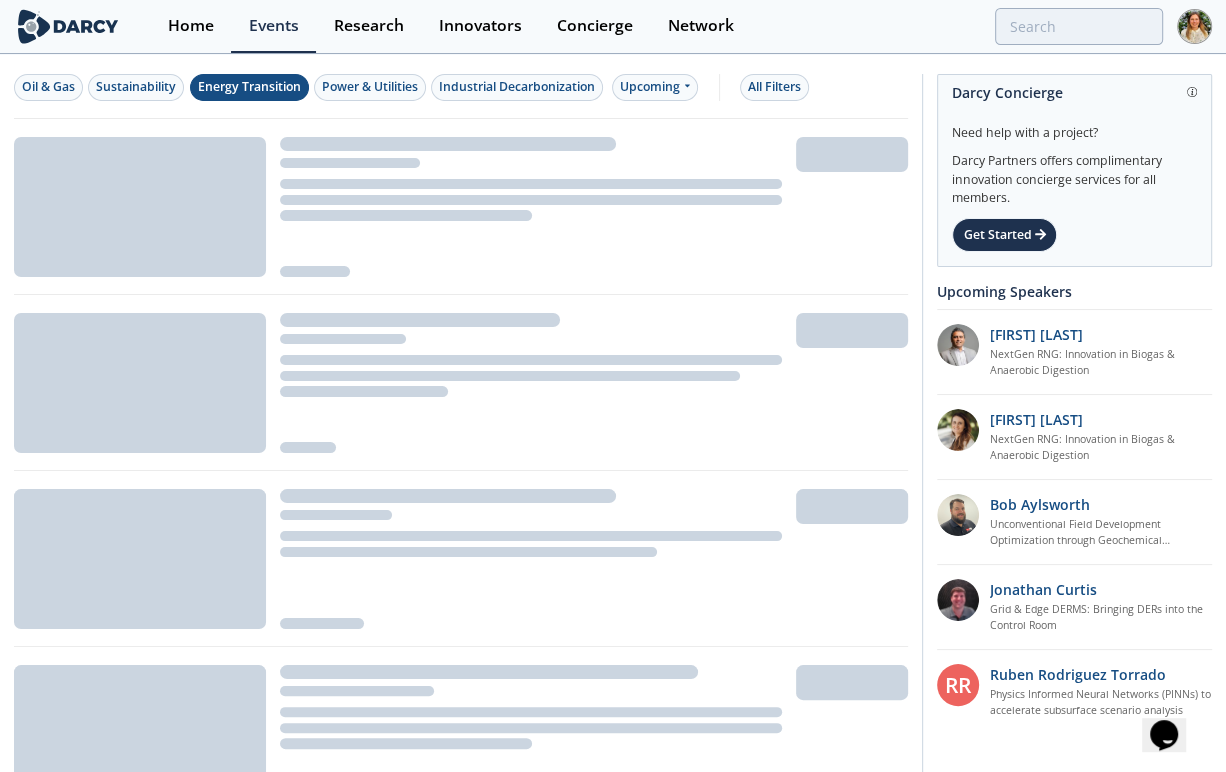 click on "Energy Transition" at bounding box center (249, 87) 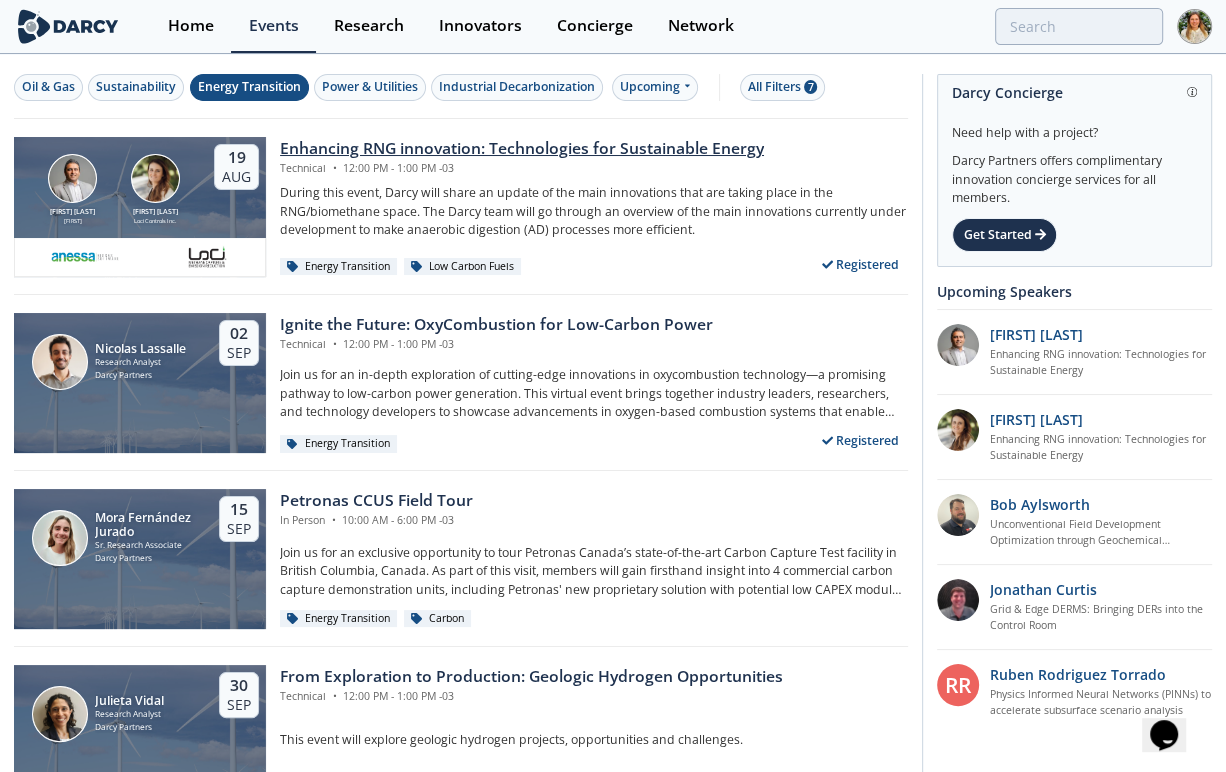 click on "Enhancing RNG innovation: Technologies for Sustainable Energy" at bounding box center [522, 149] 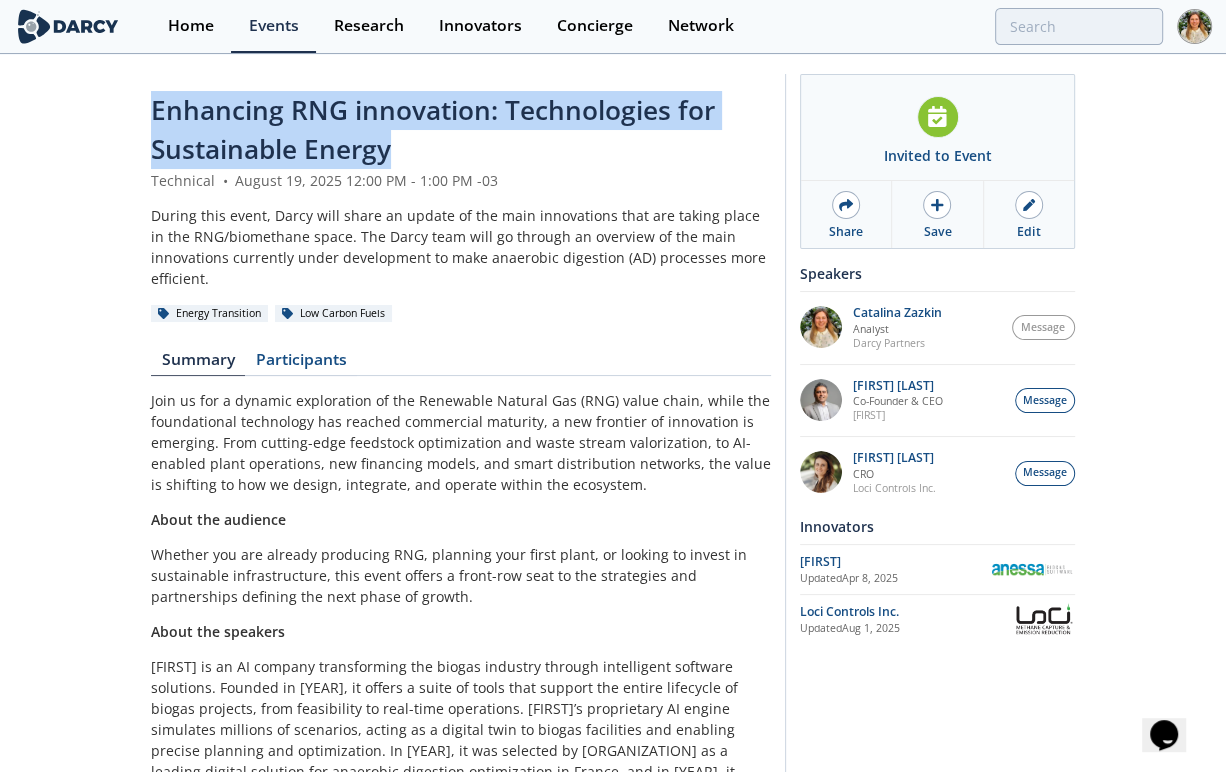 drag, startPoint x: 157, startPoint y: 110, endPoint x: 422, endPoint y: 142, distance: 266.92508 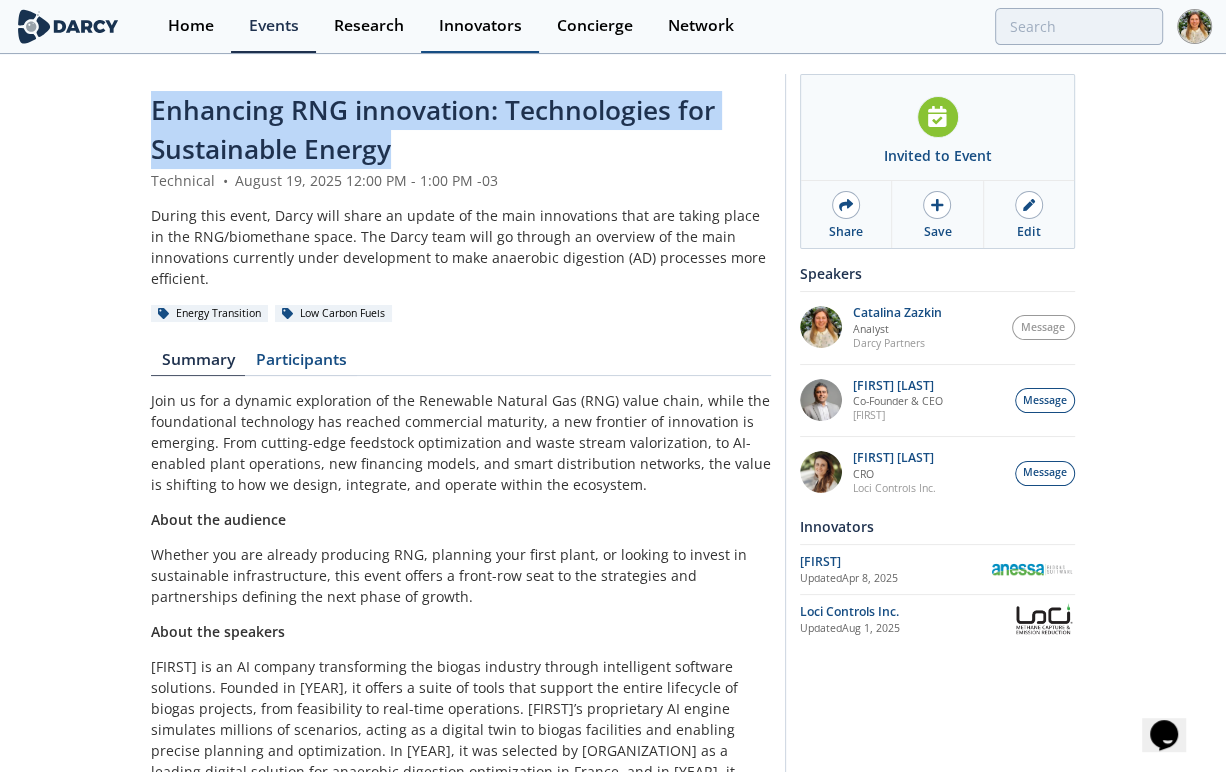 copy on "Enhancing RNG innovation: Technologies for Sustainable Energy" 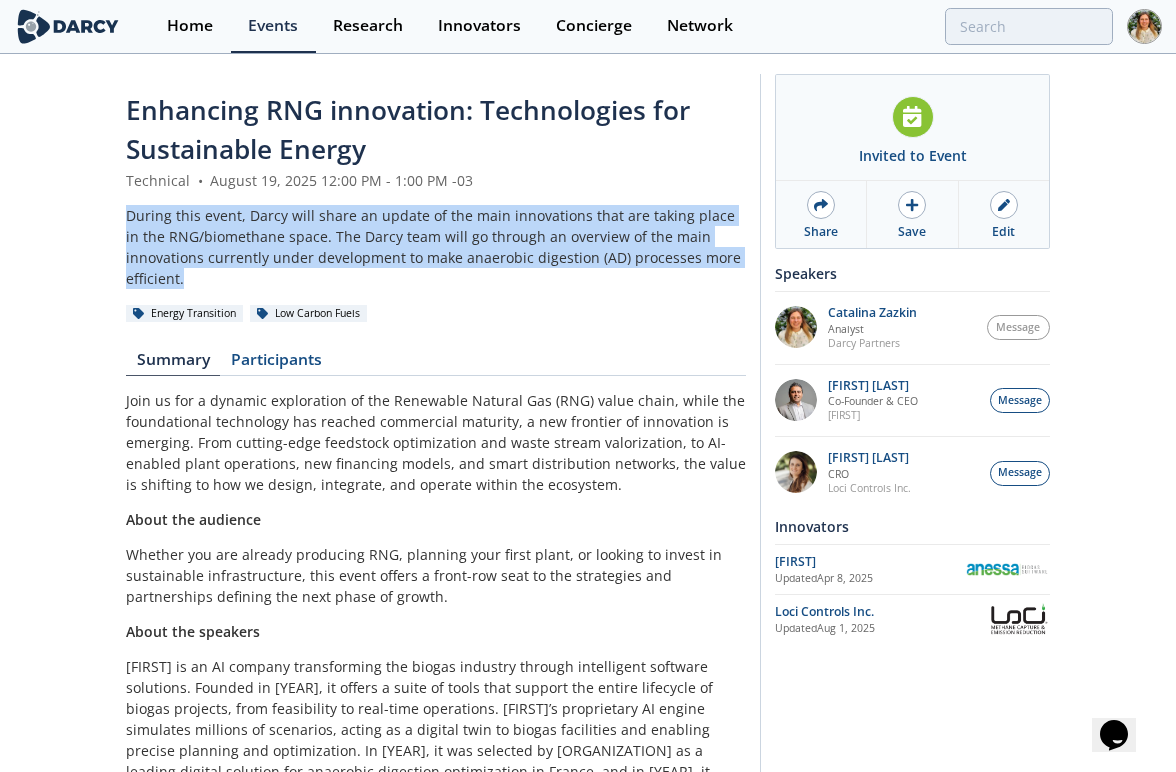 drag, startPoint x: 129, startPoint y: 211, endPoint x: 216, endPoint y: 271, distance: 105.68349 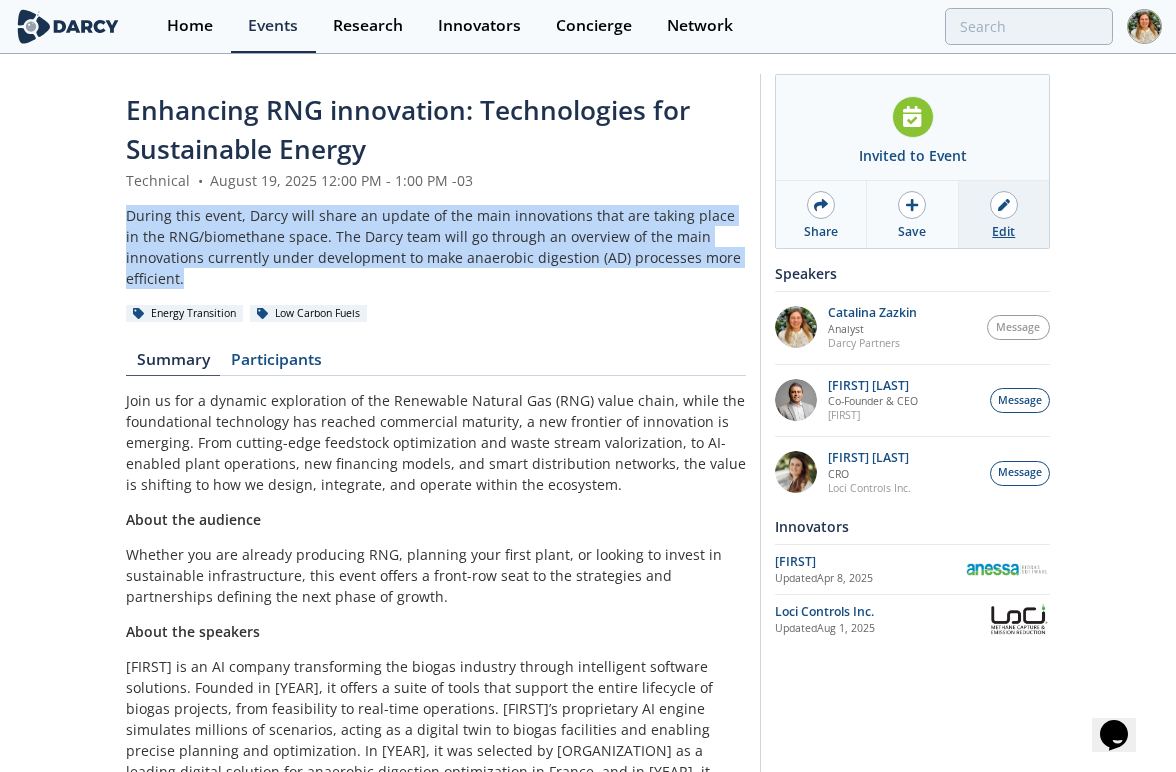click 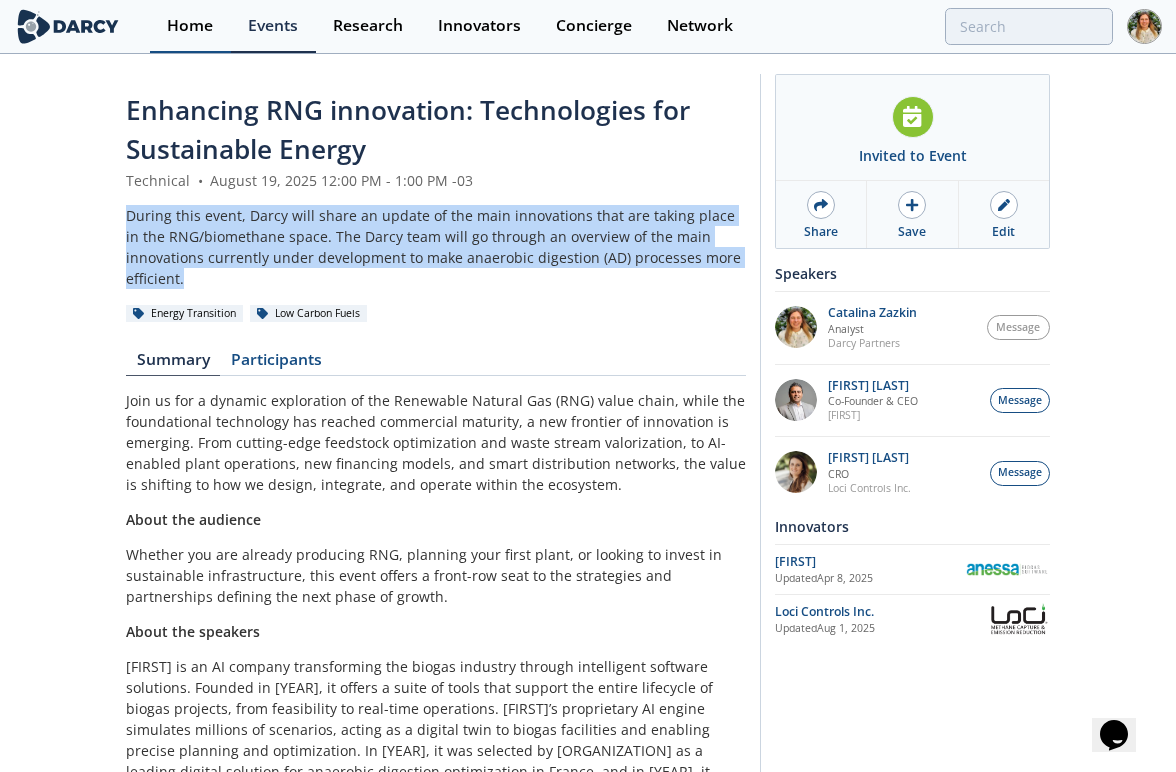 click on "Home" at bounding box center [190, 26] 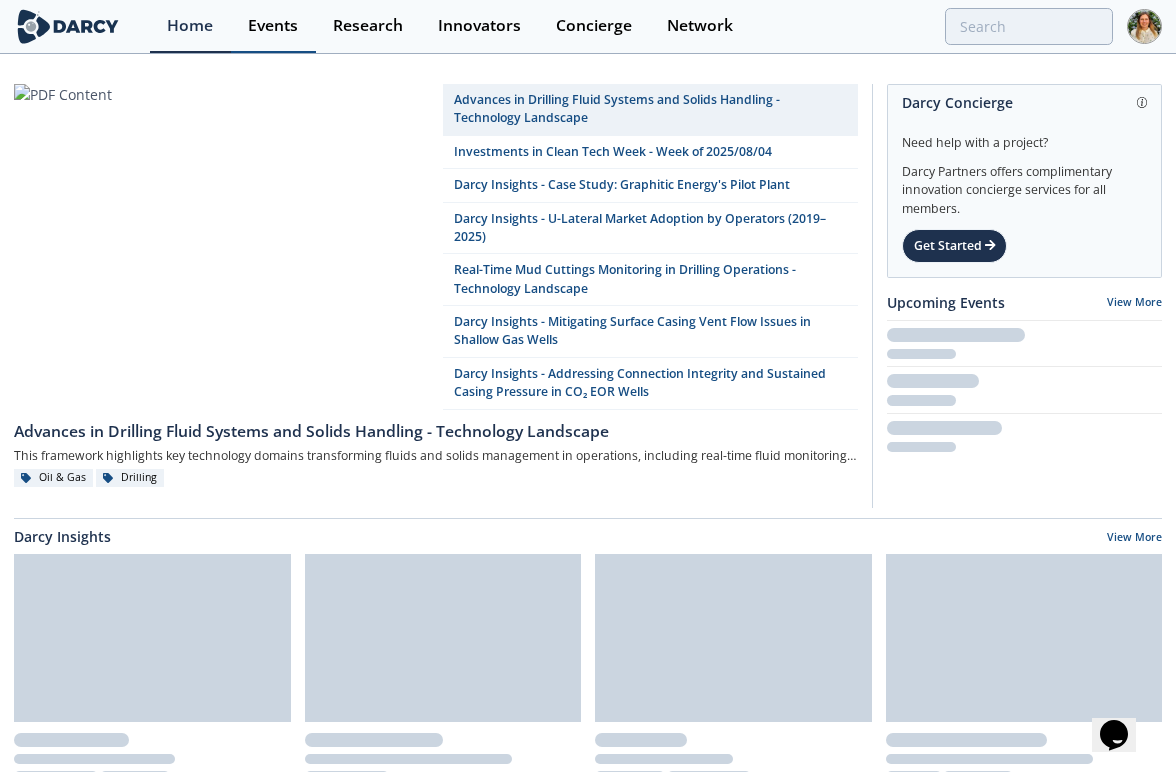 click on "Events" at bounding box center [273, 26] 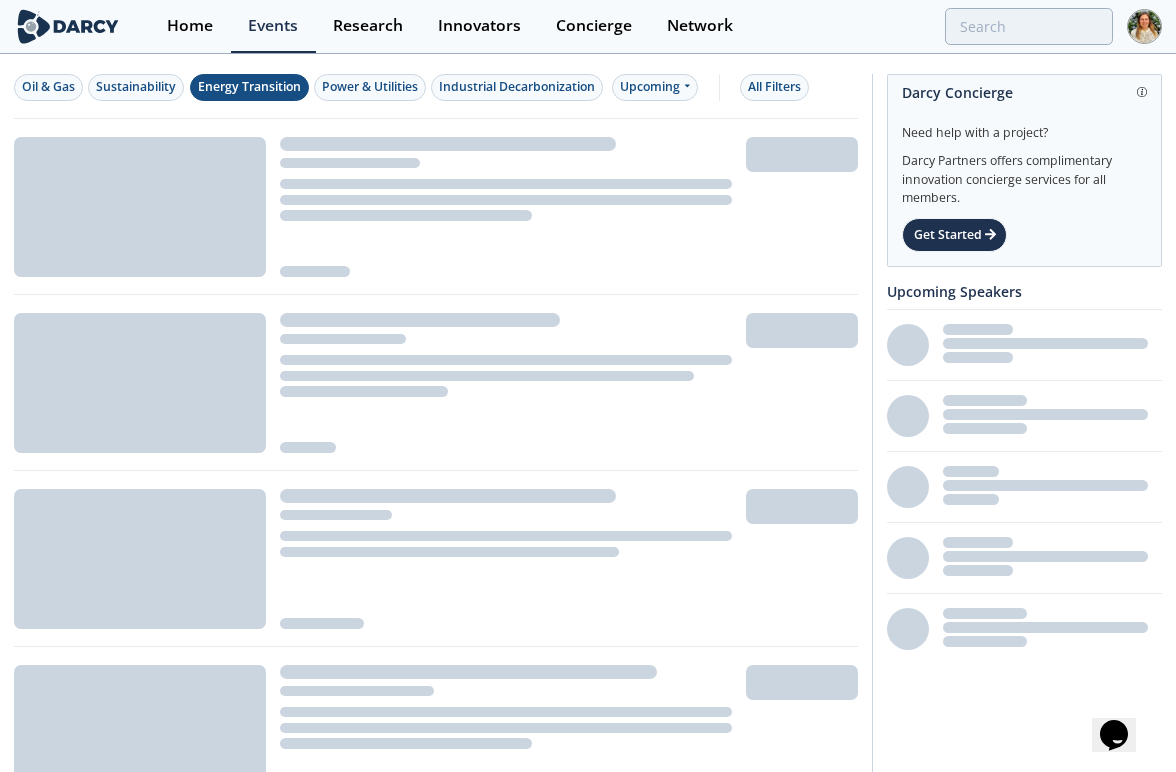 click on "Energy Transition" at bounding box center [249, 87] 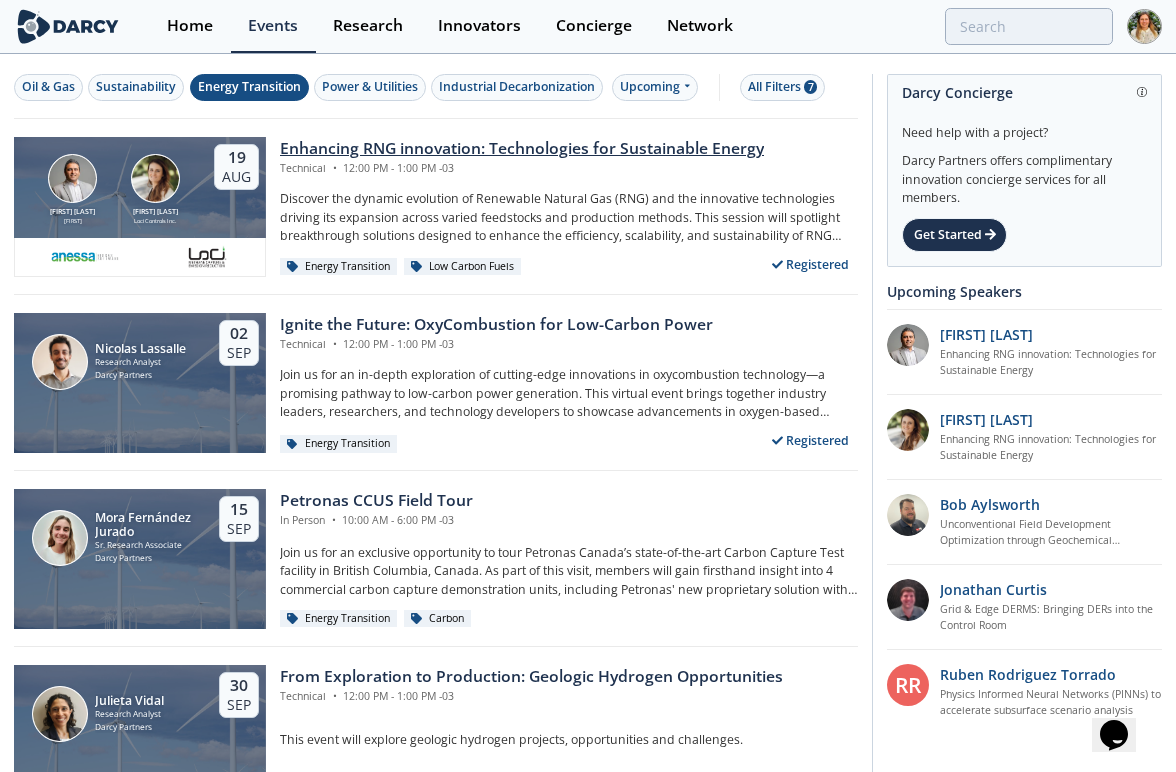 click on "Enhancing RNG innovation: Technologies for Sustainable Energy" at bounding box center [522, 149] 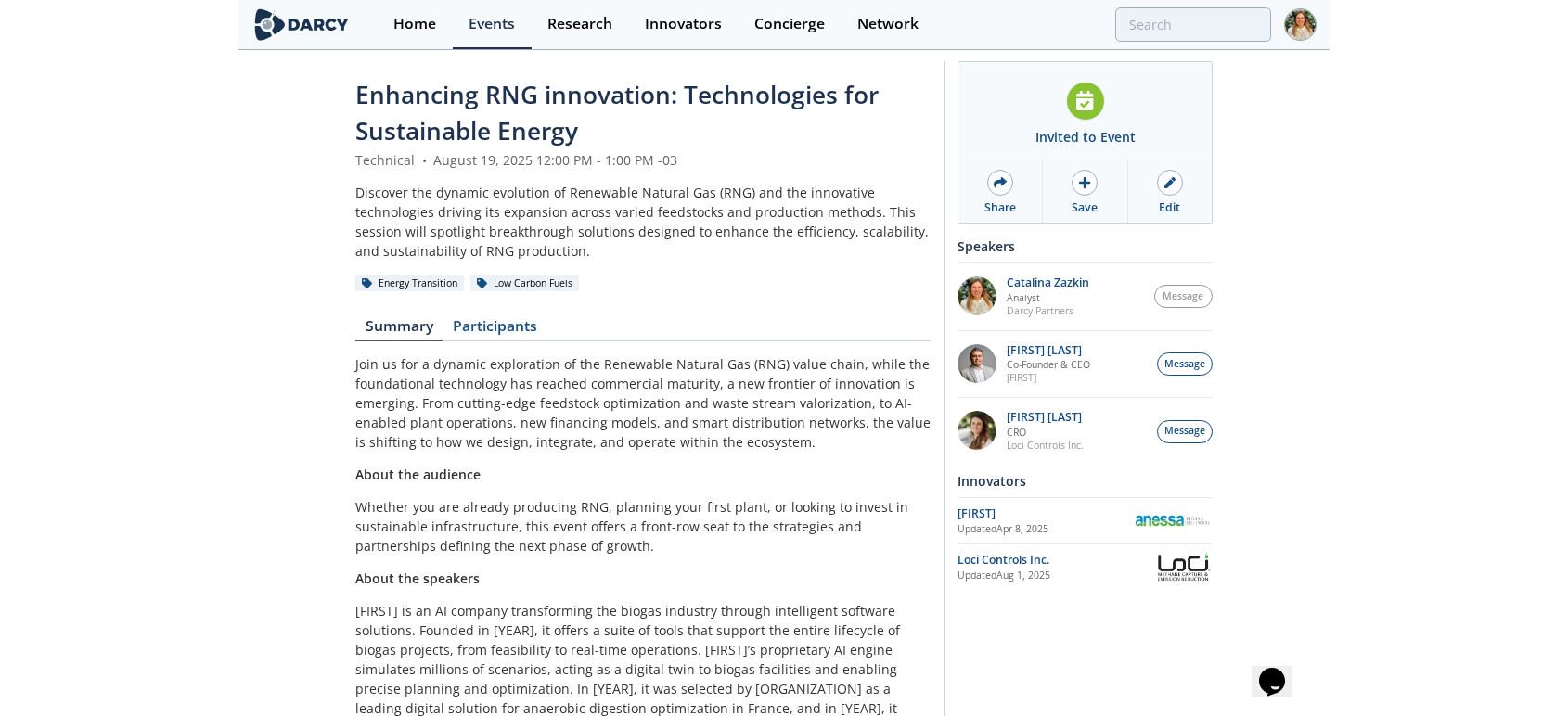scroll, scrollTop: 0, scrollLeft: 0, axis: both 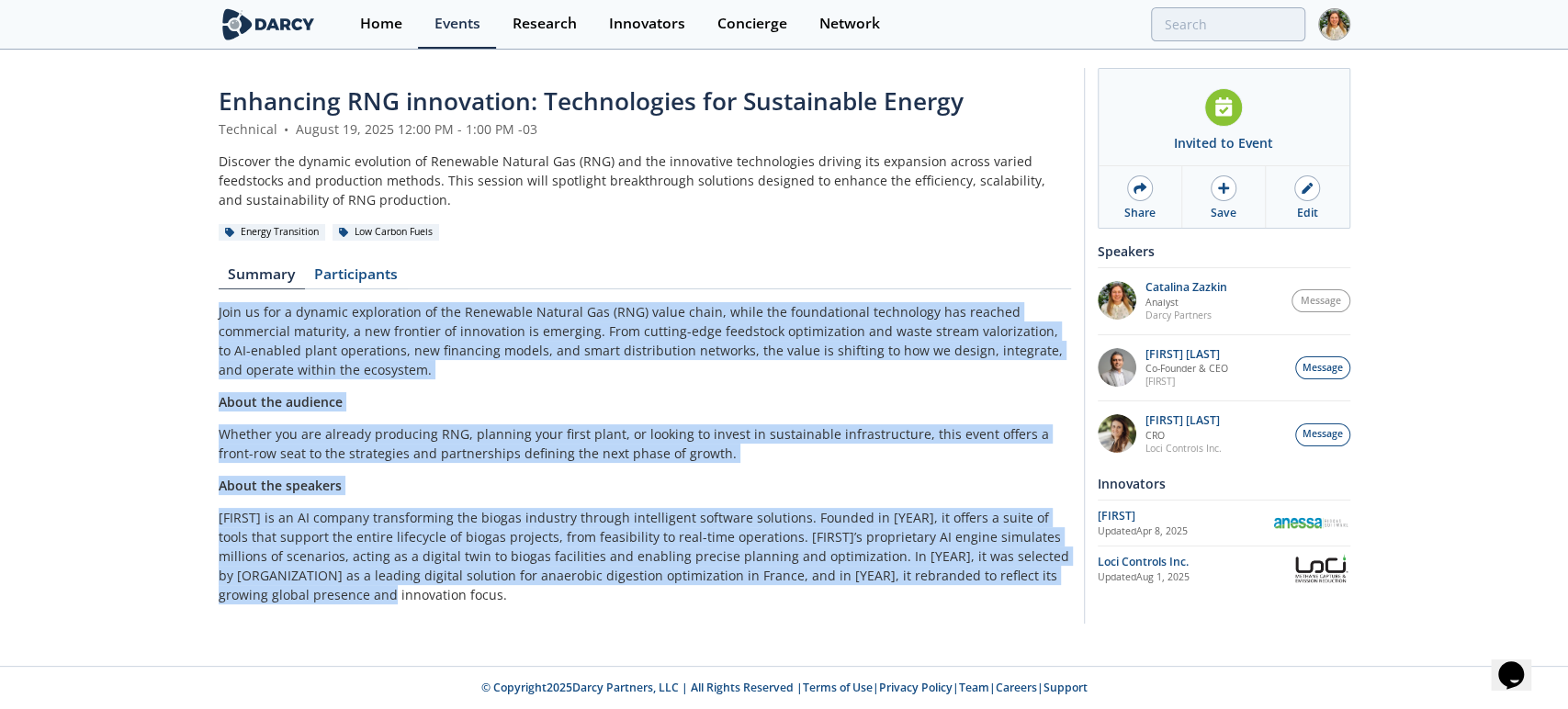 drag, startPoint x: 349, startPoint y: 600, endPoint x: 172, endPoint y: 300, distance: 348.32313 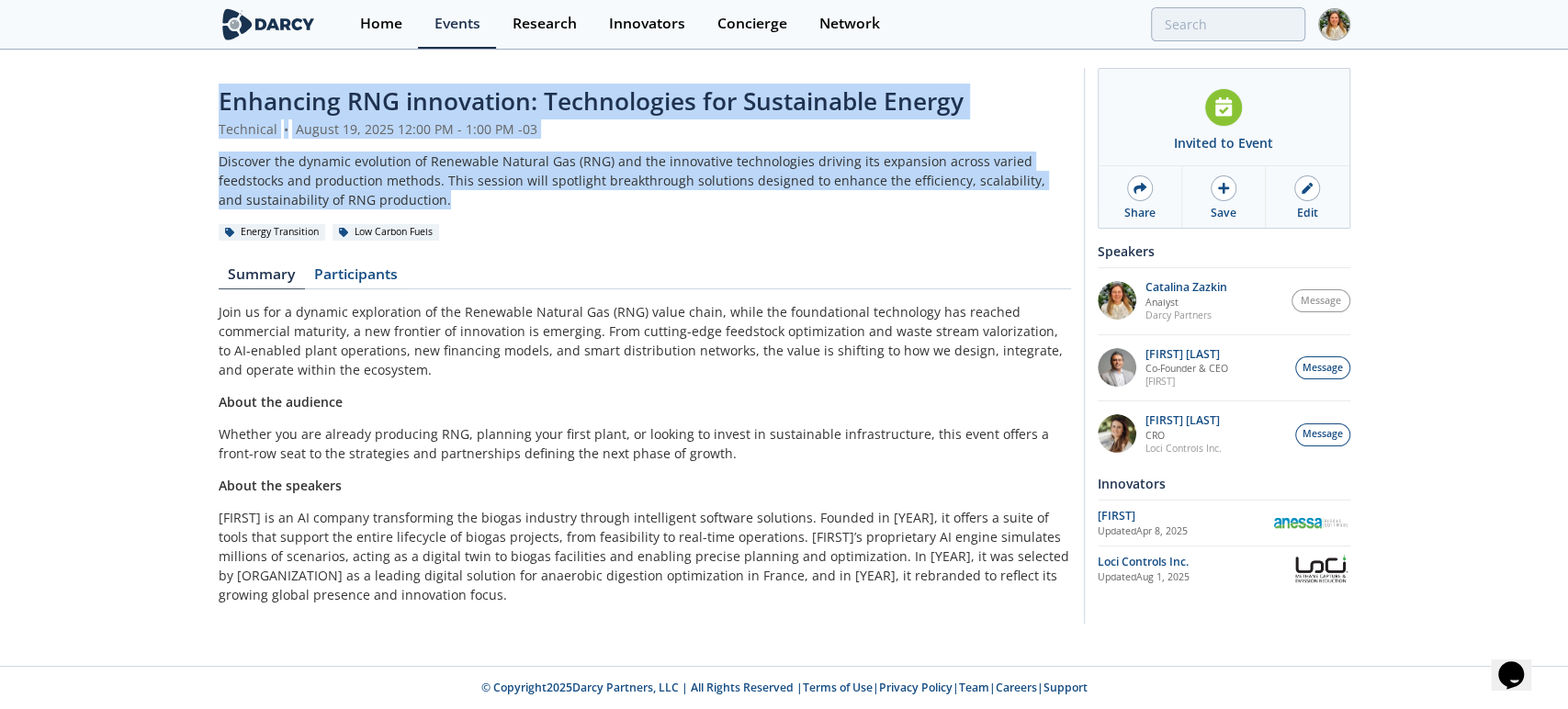 drag, startPoint x: 219, startPoint y: 99, endPoint x: 488, endPoint y: 194, distance: 285.28232 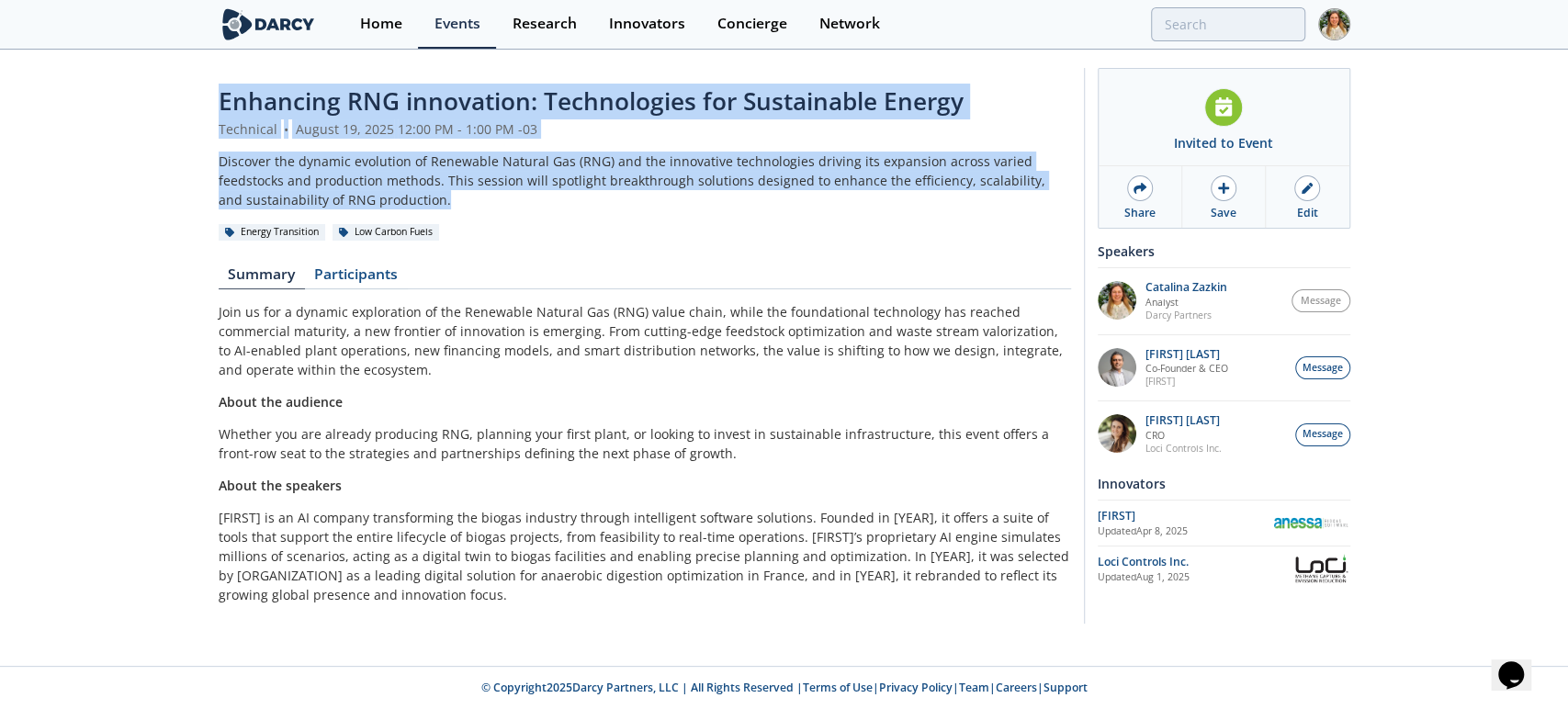 click on "[EVENT_NAME]
[CATEGORY]
•
[MONTH] [DAY], [YEAR]
[TIME] -03
Discover the dynamic evolution of Renewable Natural Gas (RNG) and the innovative technologies driving its expansion across varied feedstocks and production methods. This session will spotlight breakthrough solutions designed to enhance the efficiency, scalability, and sustainability of RNG production.
[INDUSTRY]
[INDUSTRY]" at bounding box center [645, 163] 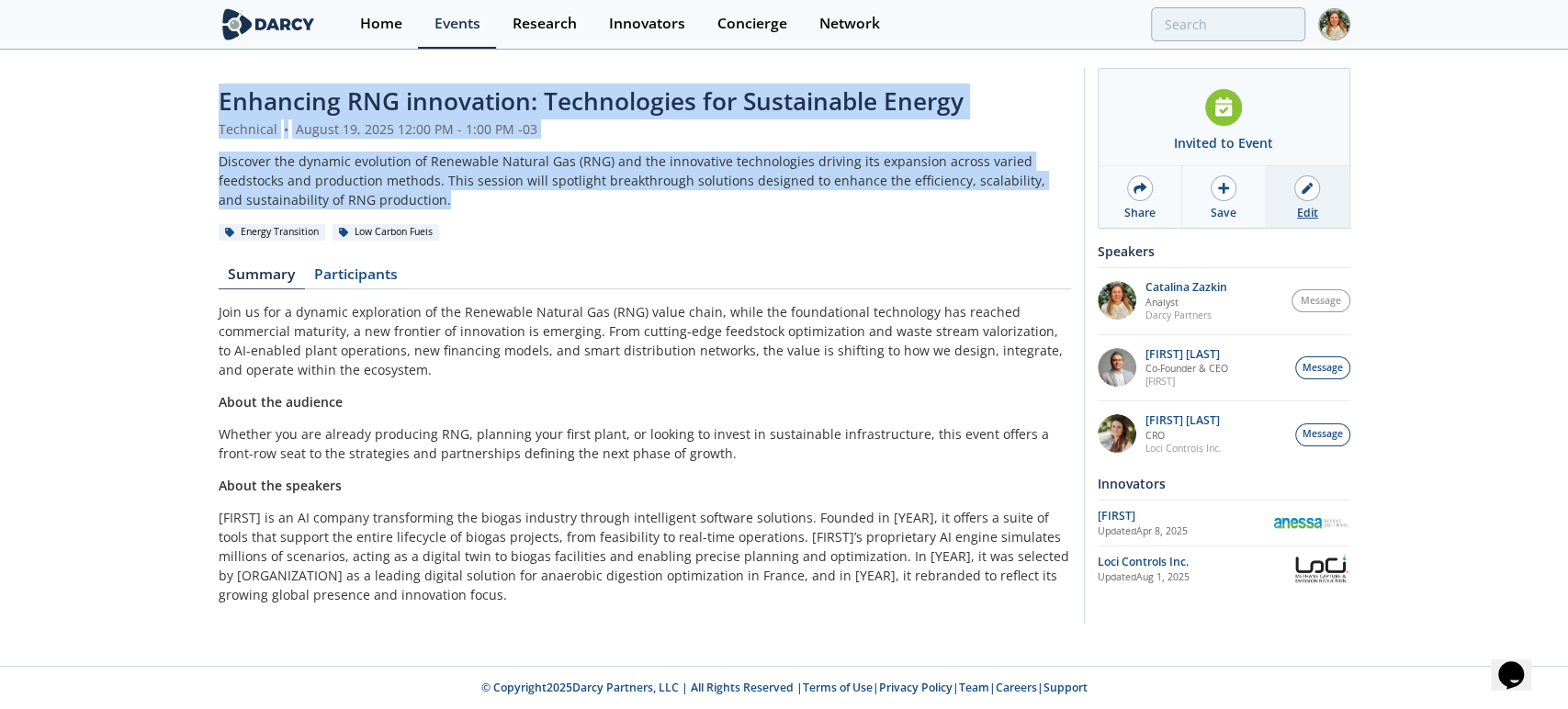click at bounding box center [1307, 188] 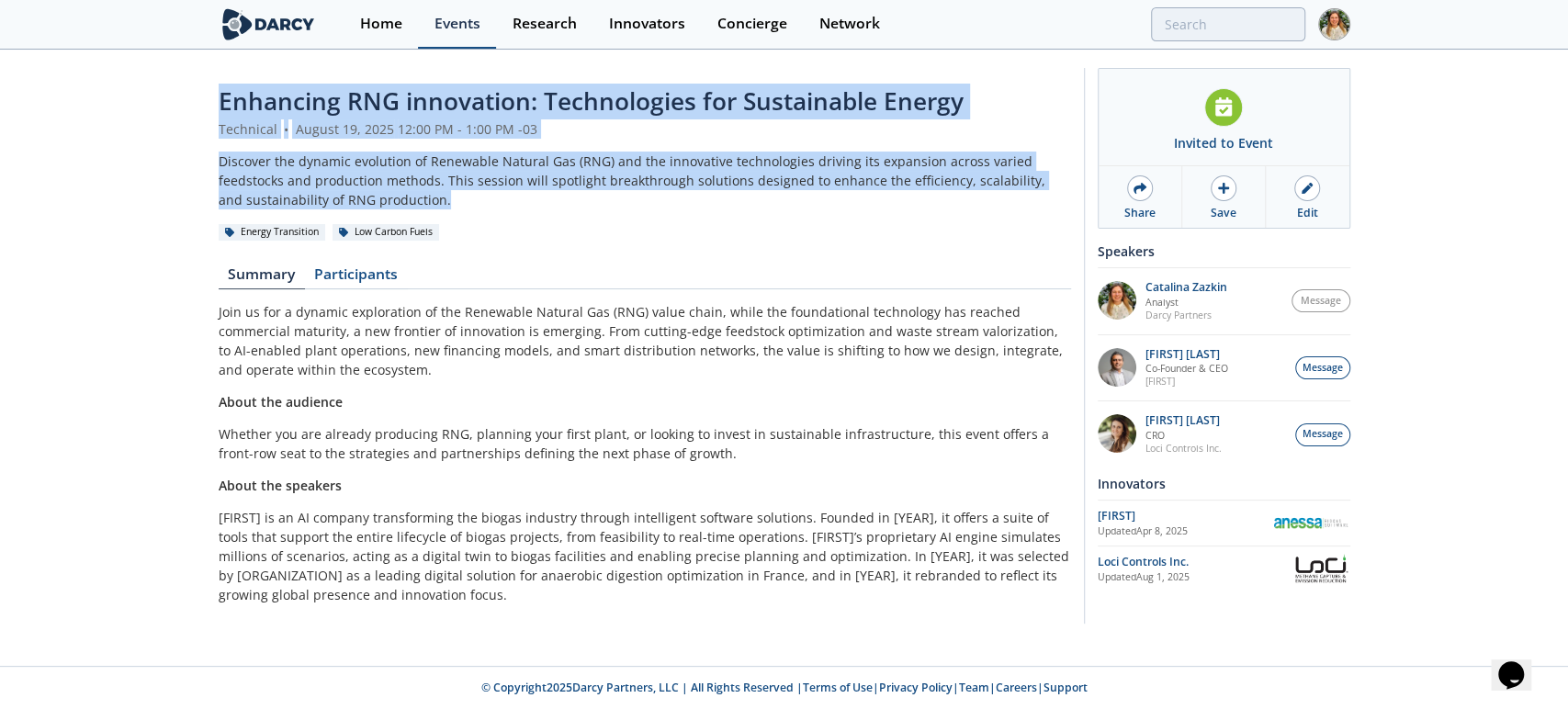 click on "Events" at bounding box center [457, 24] 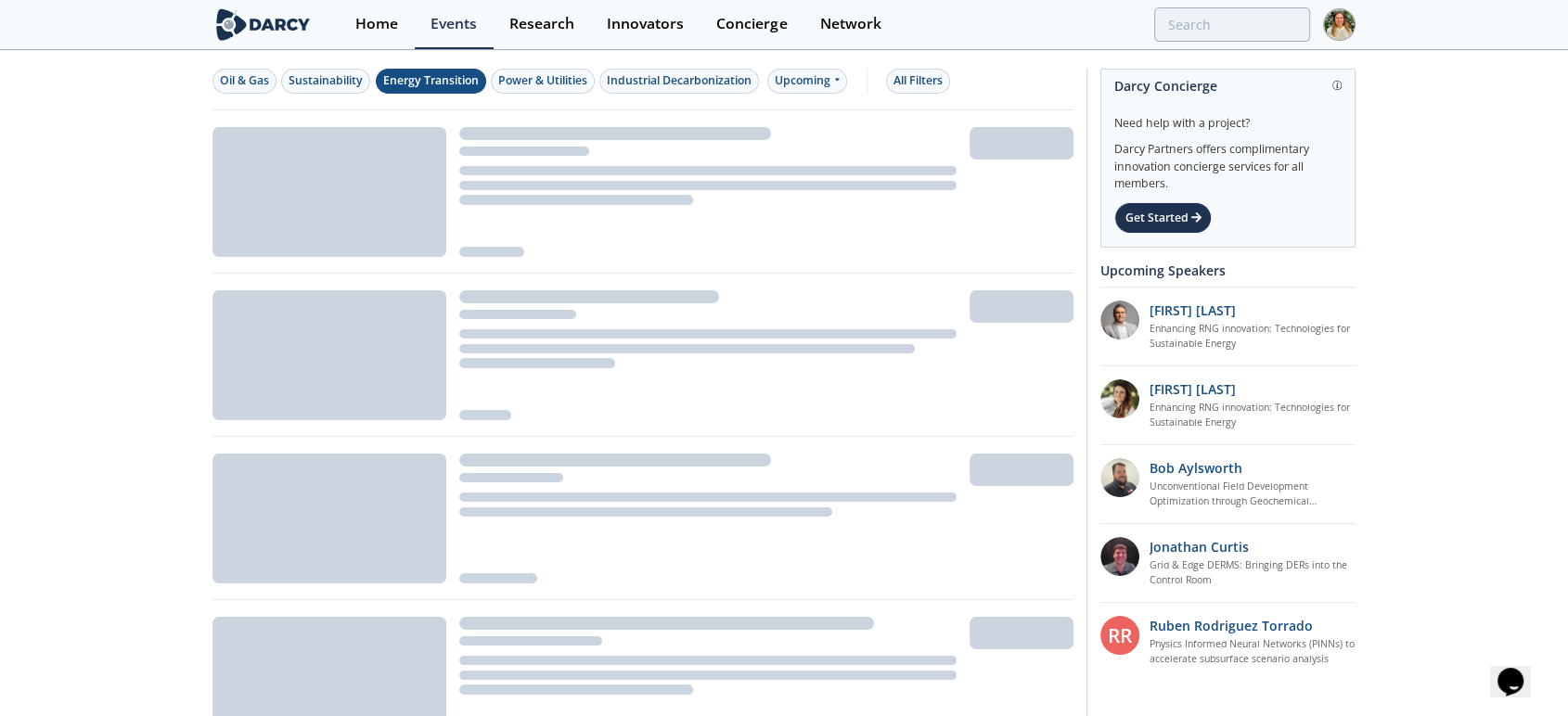 click on "Energy Transition" at bounding box center (431, 81) 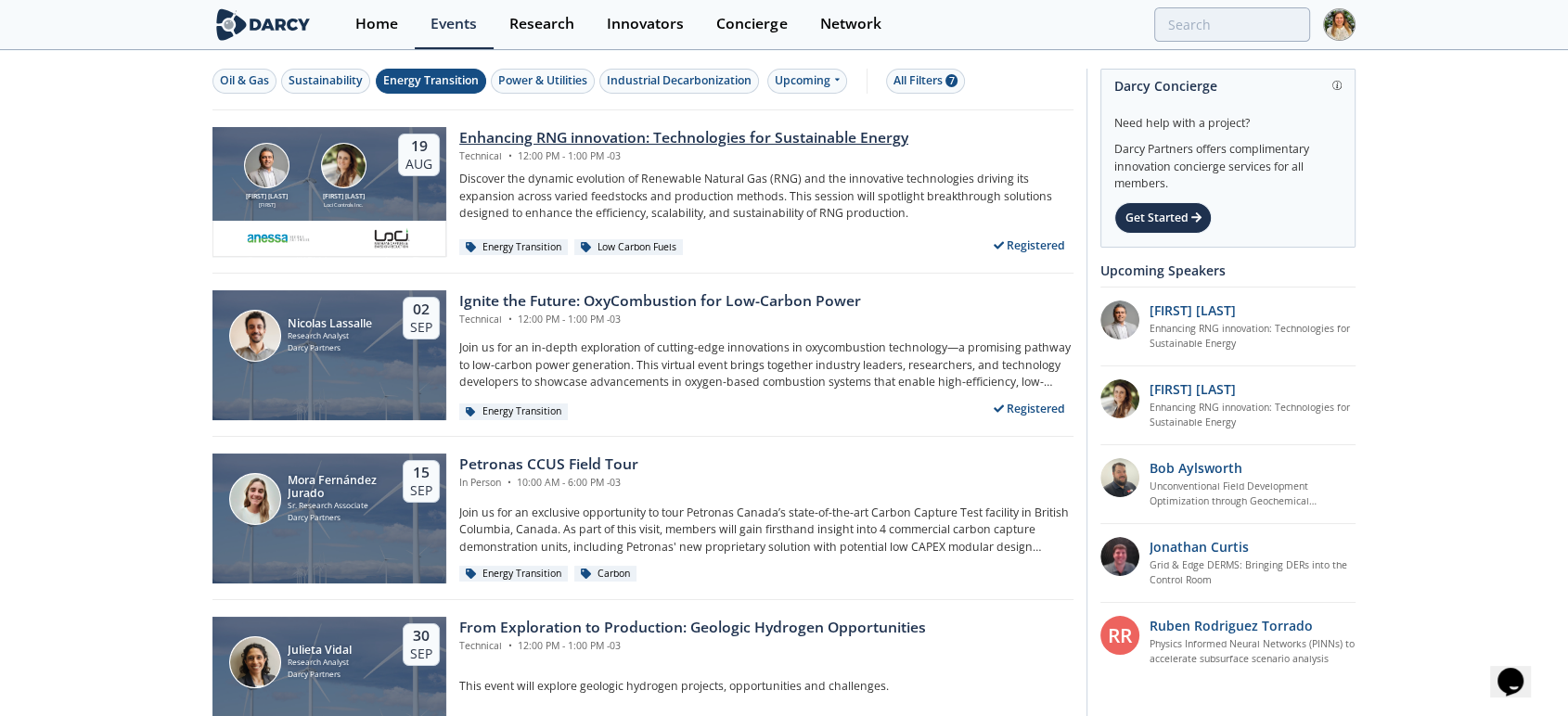 click on "Enhancing RNG innovation: Technologies for Sustainable Energy" at bounding box center [684, 138] 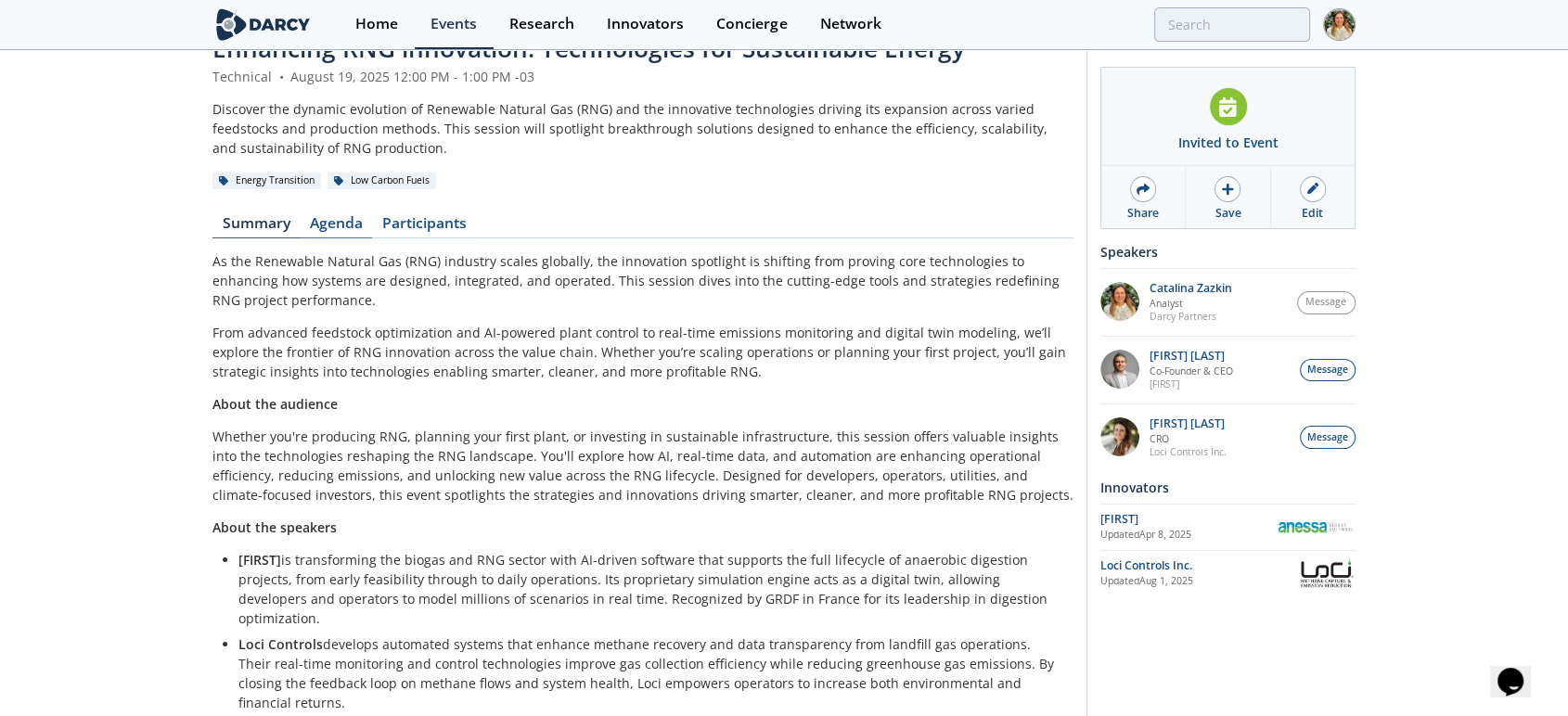 scroll, scrollTop: 99, scrollLeft: 0, axis: vertical 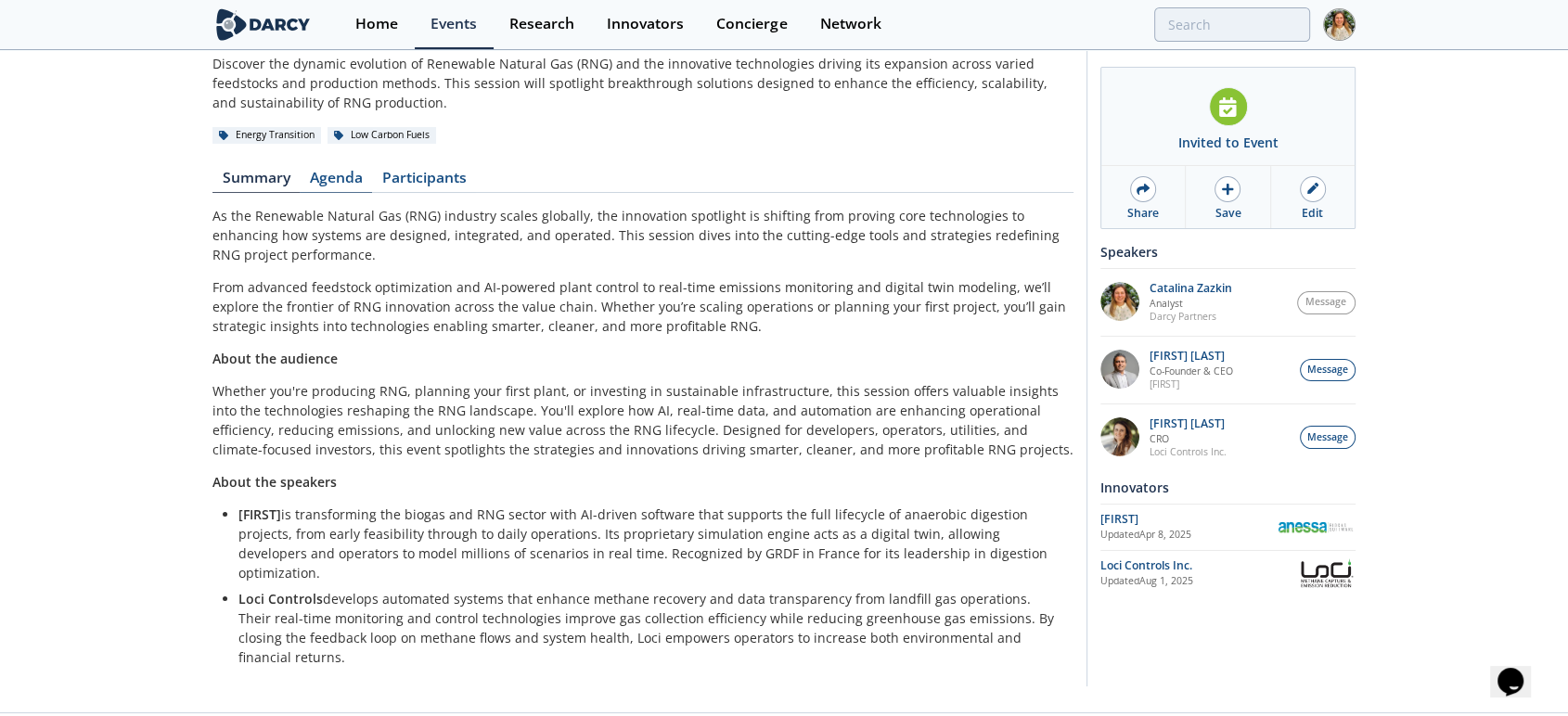 click on "Agenda" at bounding box center [336, 182] 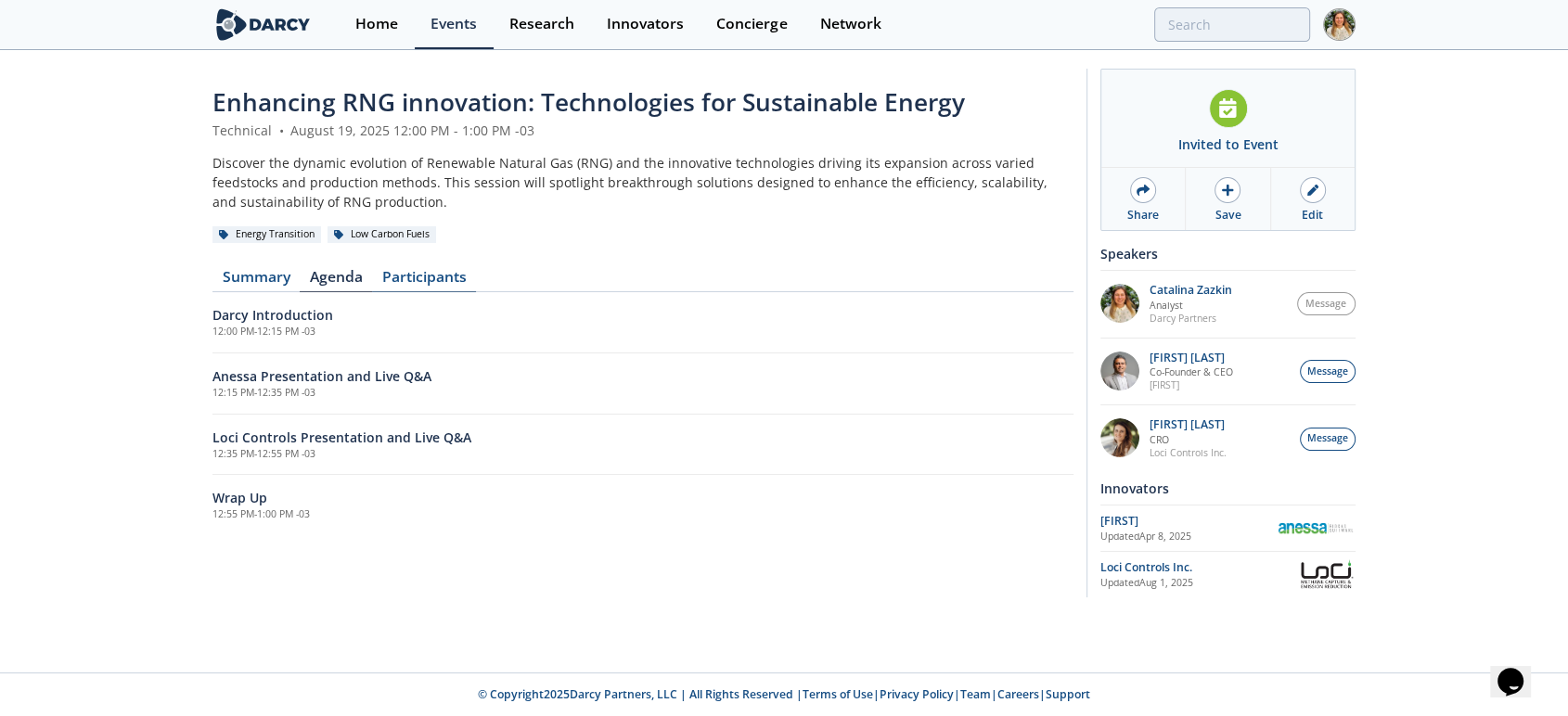 scroll, scrollTop: 0, scrollLeft: 0, axis: both 